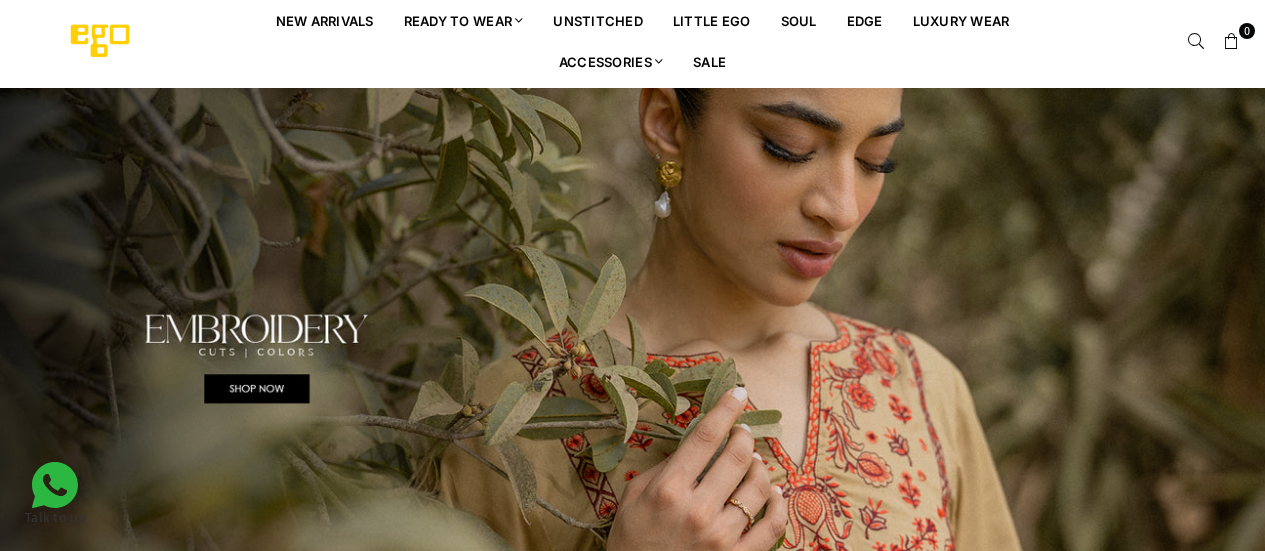 scroll, scrollTop: 0, scrollLeft: 0, axis: both 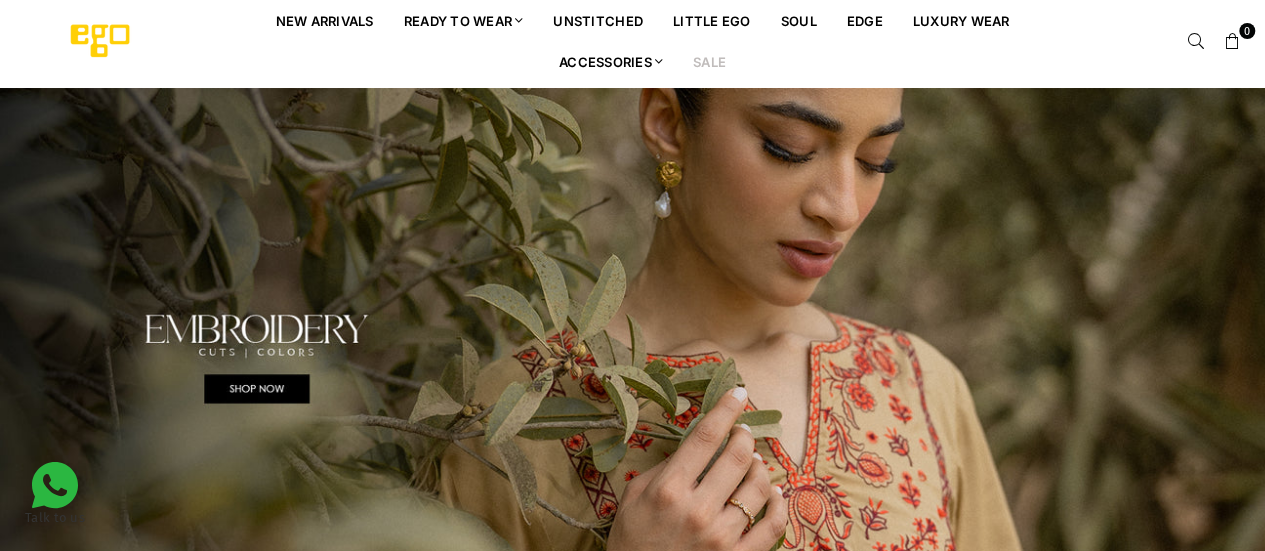 click on "Sale" at bounding box center [709, 61] 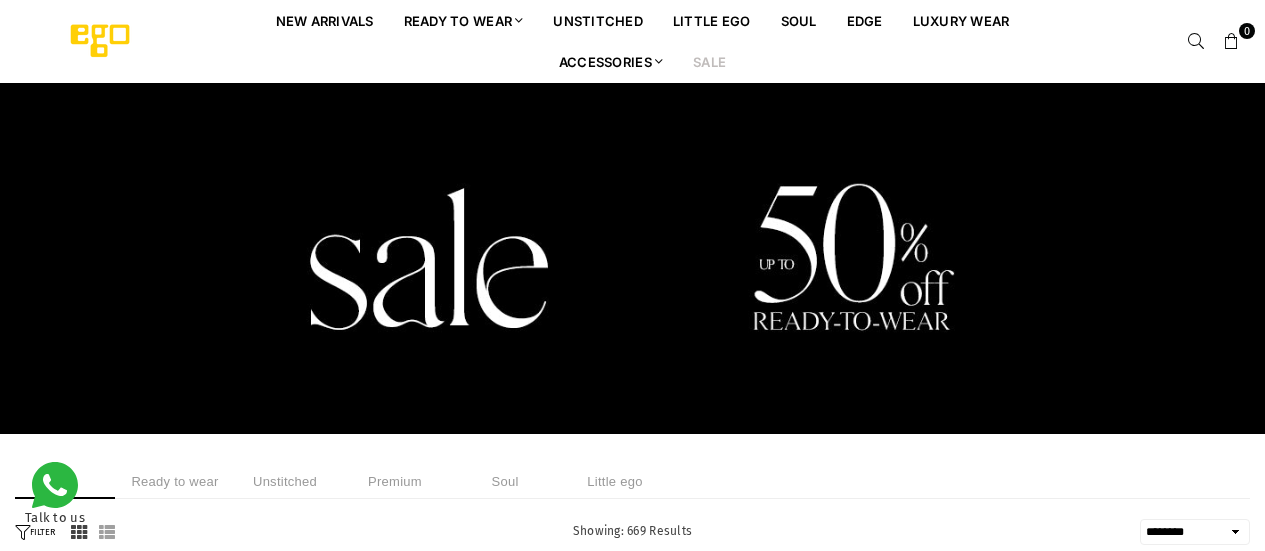 select on "******" 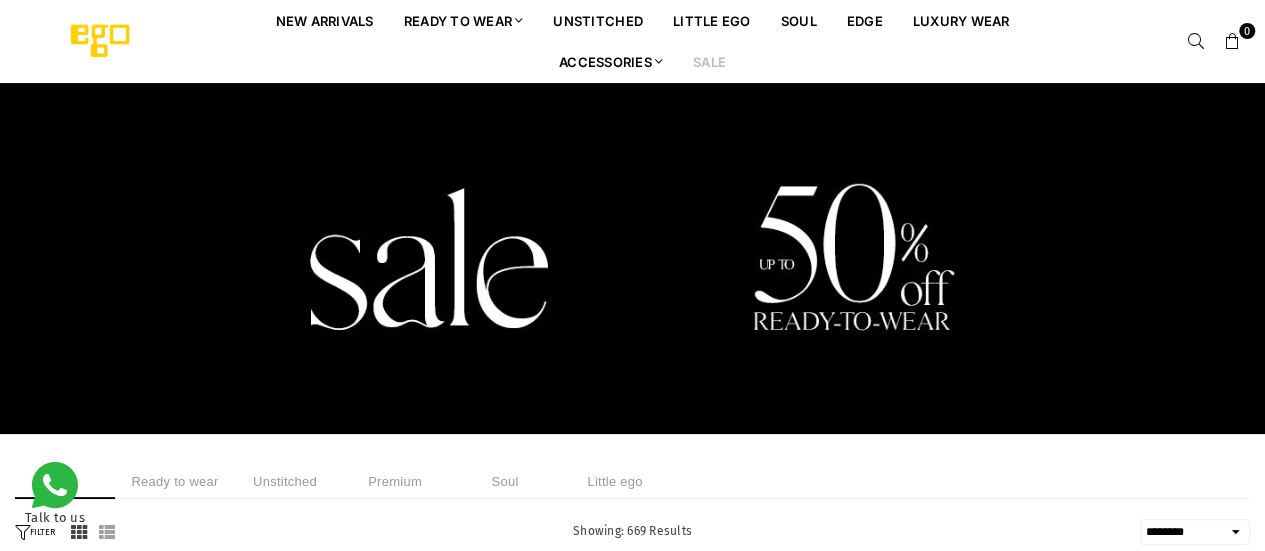 scroll, scrollTop: 0, scrollLeft: 0, axis: both 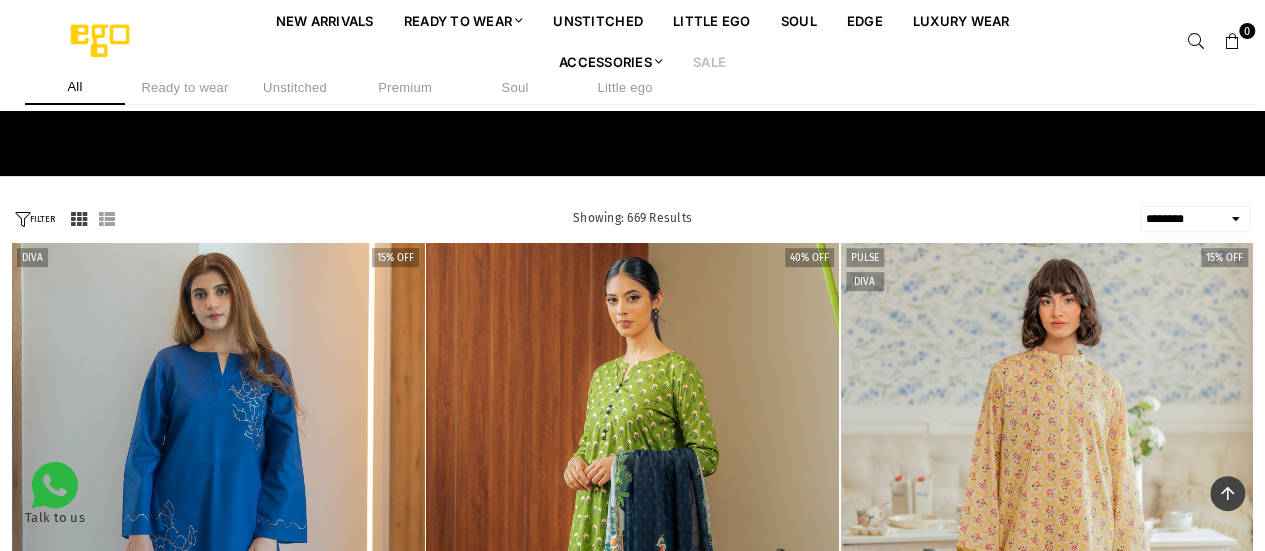 click on "Ready to wear" at bounding box center [185, 87] 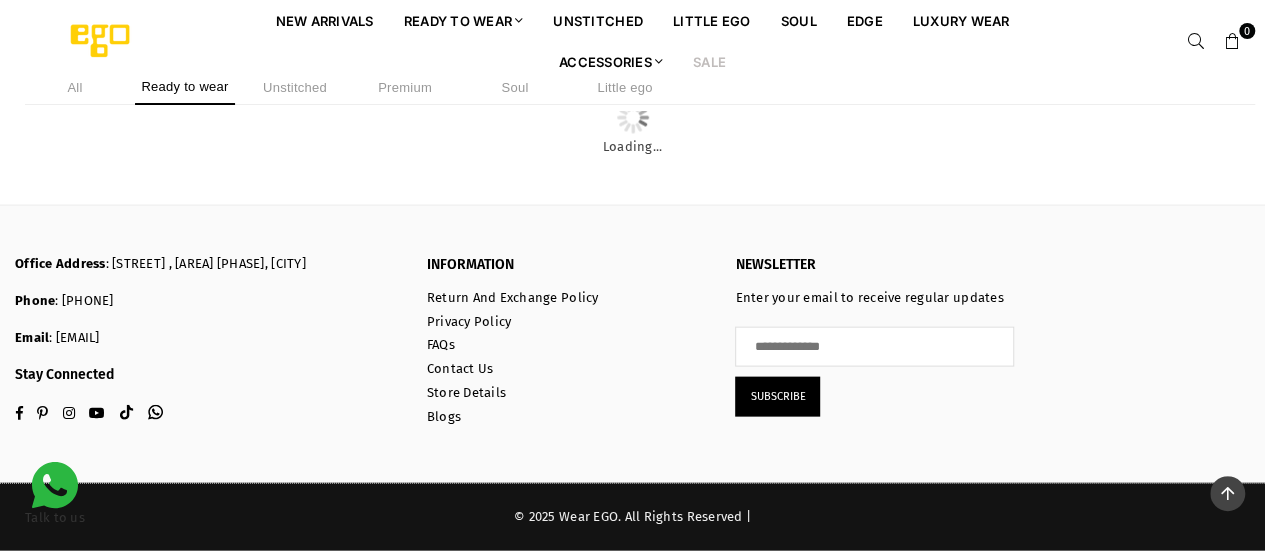 scroll, scrollTop: 30496, scrollLeft: 0, axis: vertical 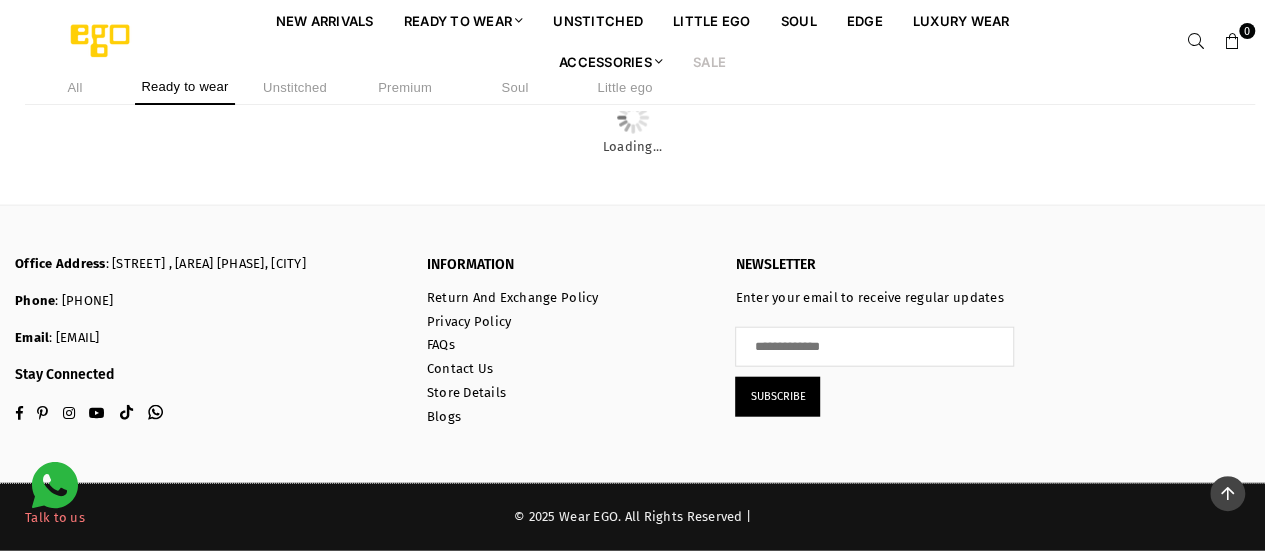 click 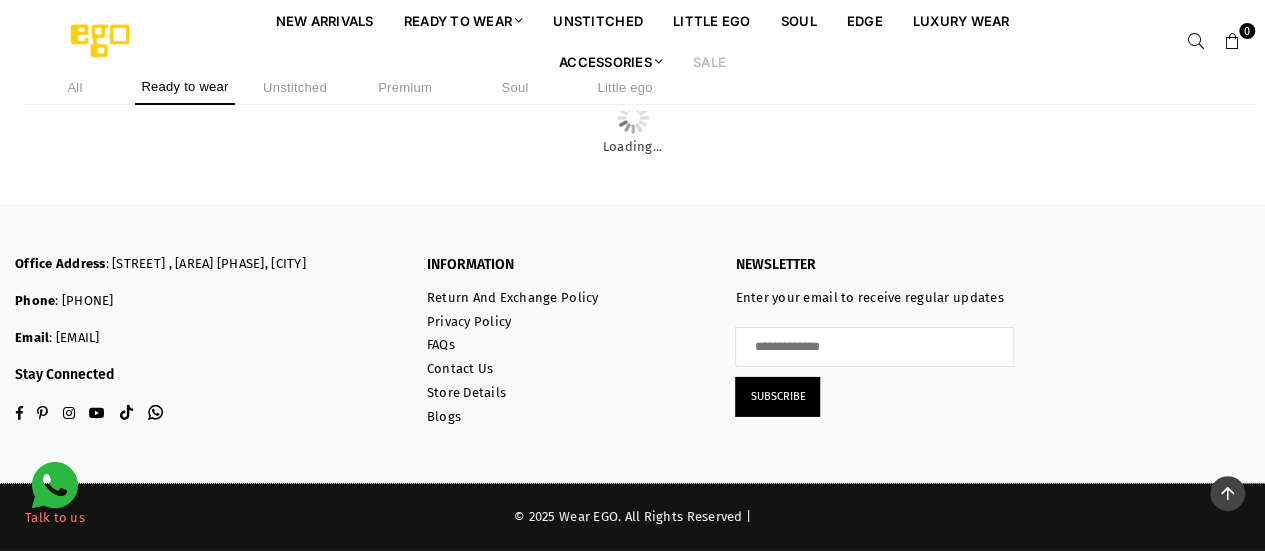 scroll, scrollTop: 38223, scrollLeft: 0, axis: vertical 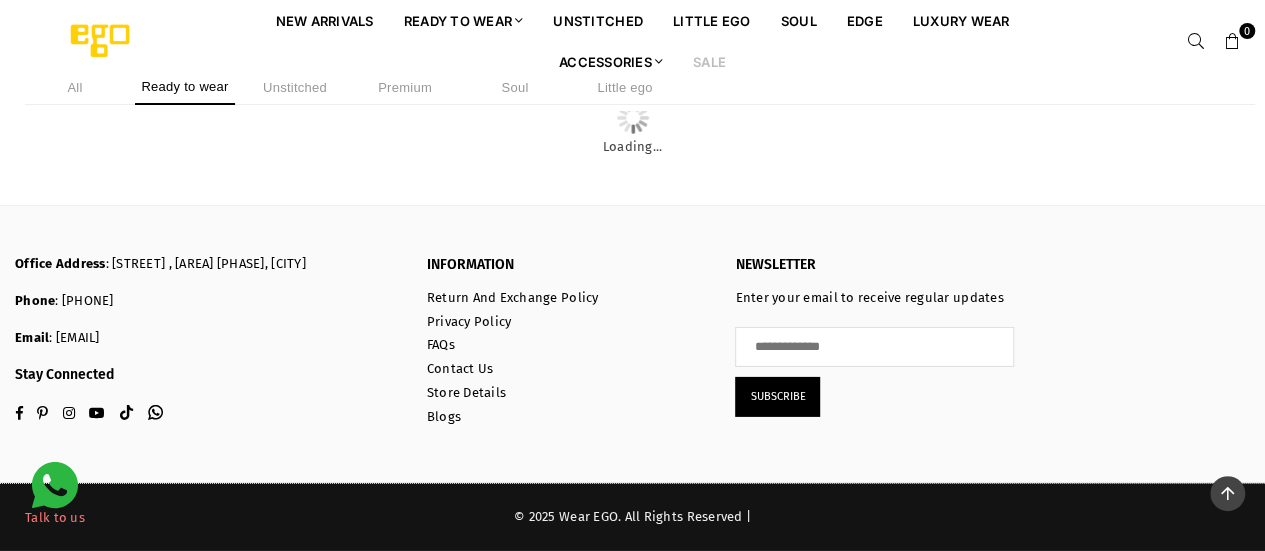 click at bounding box center (219, -237) 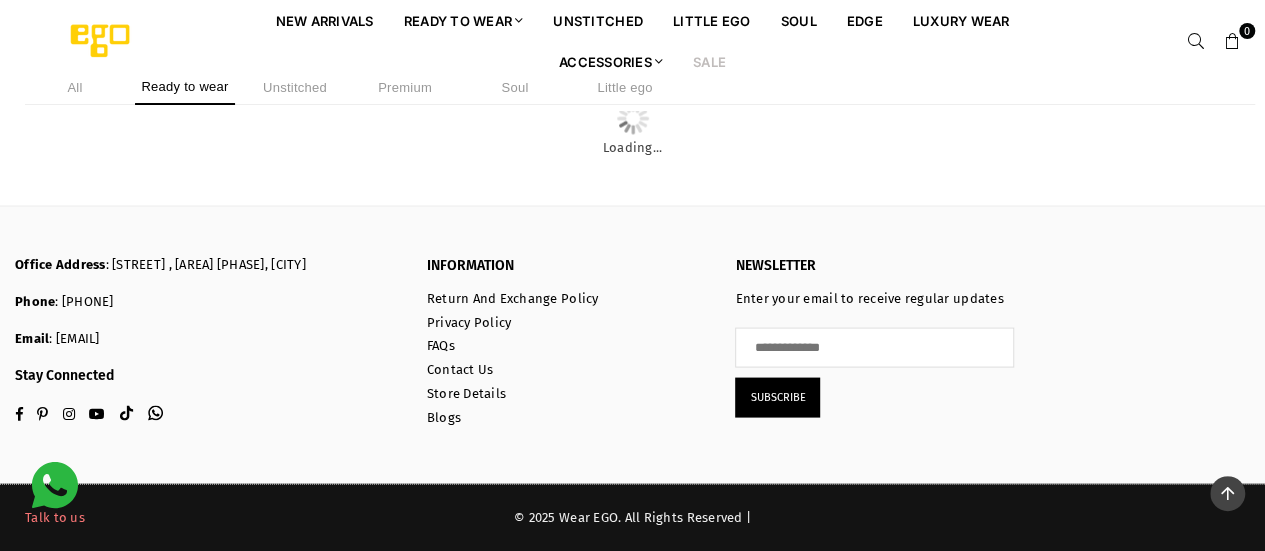 scroll, scrollTop: 64800, scrollLeft: 0, axis: vertical 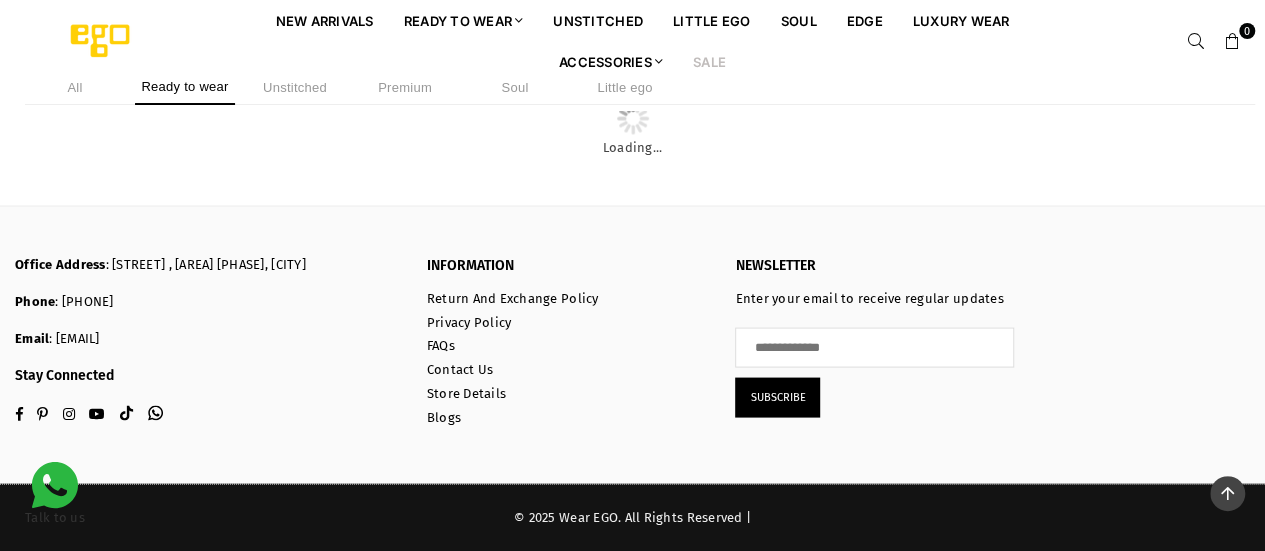 click at bounding box center (1196, 42) 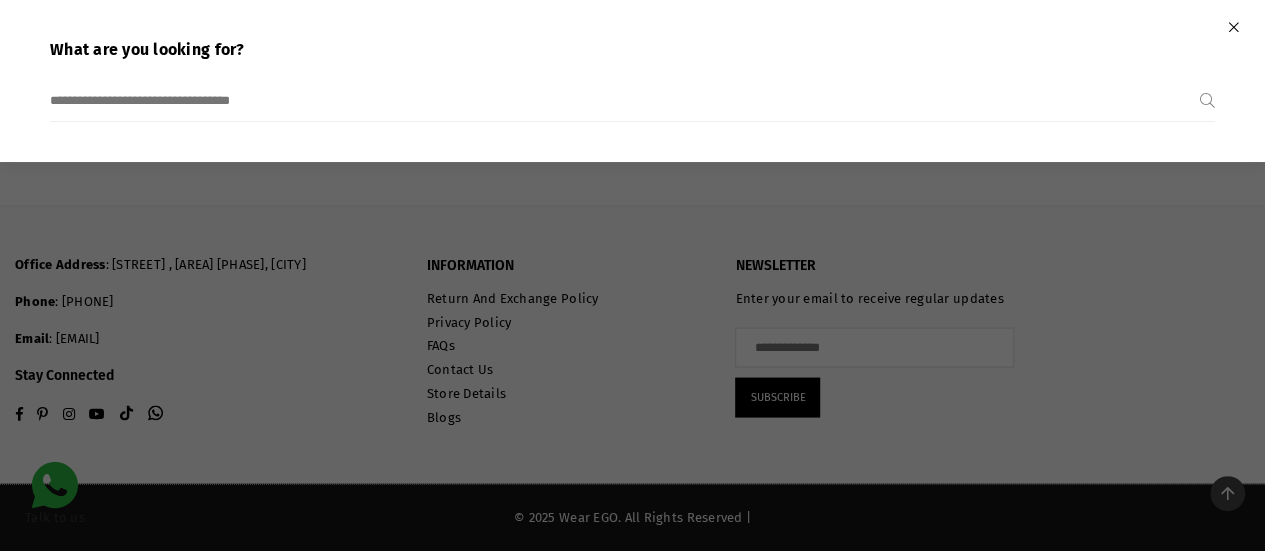 type on "*" 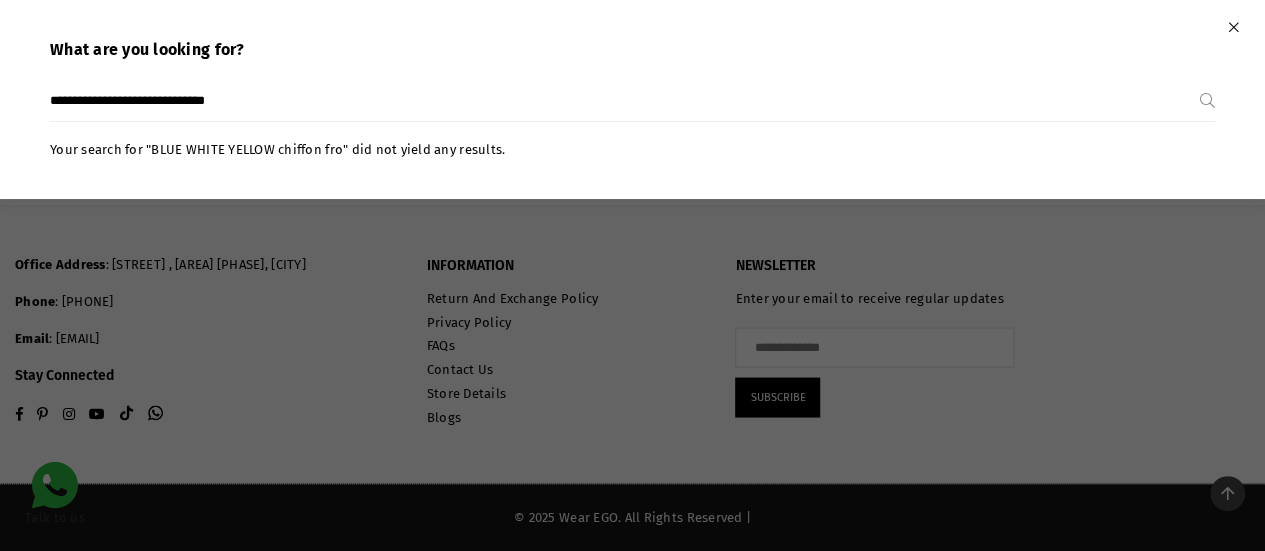 type on "**********" 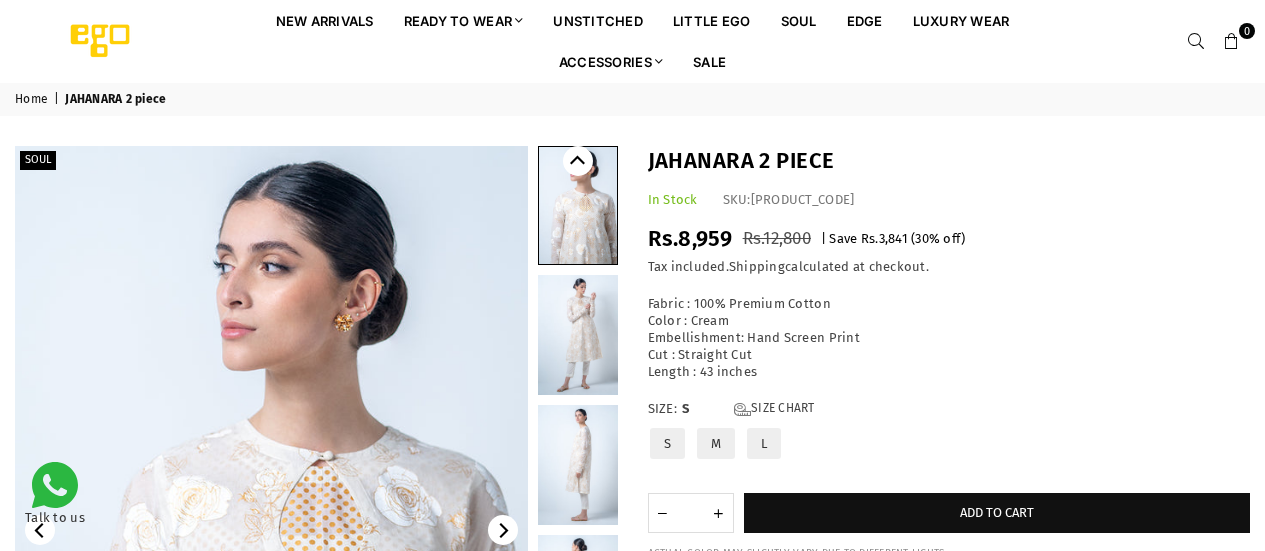 scroll, scrollTop: 0, scrollLeft: 0, axis: both 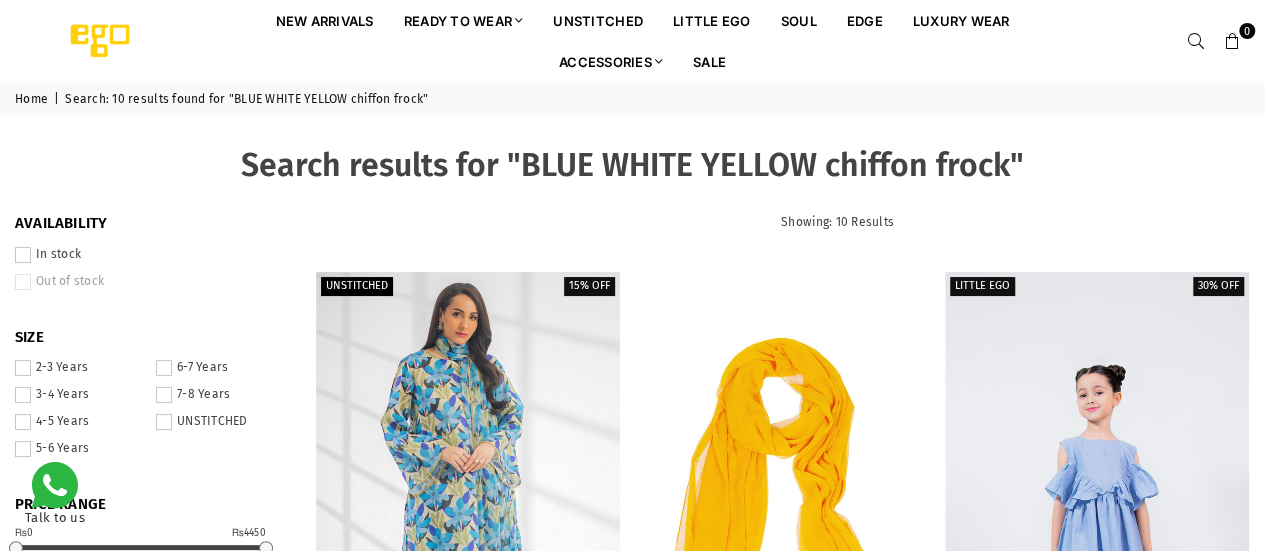 click at bounding box center (1196, 42) 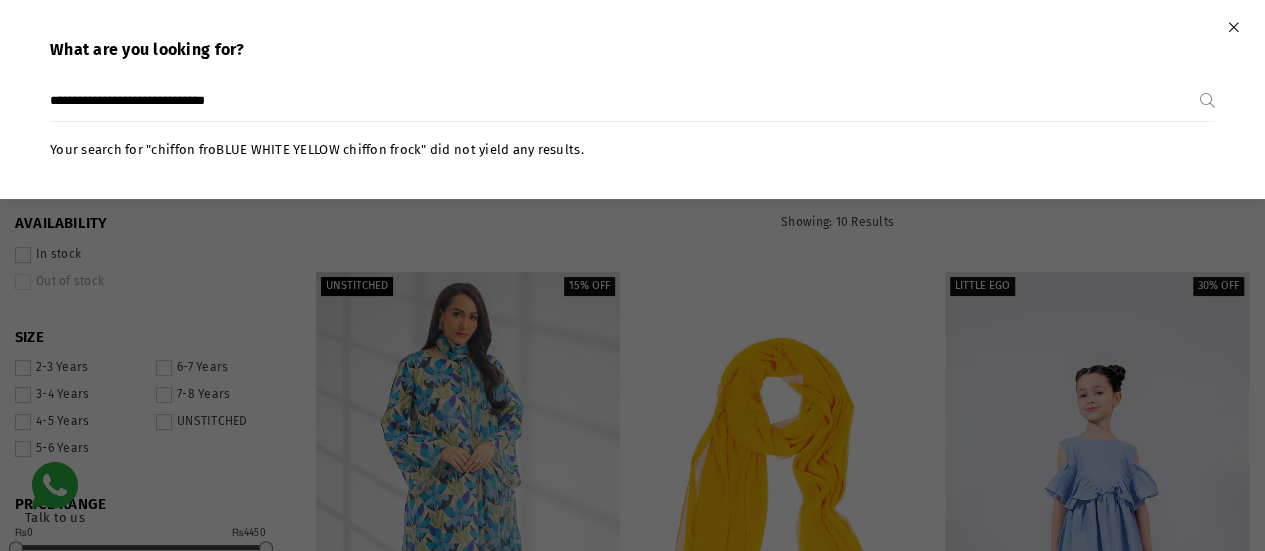 click on "**********" at bounding box center [625, 101] 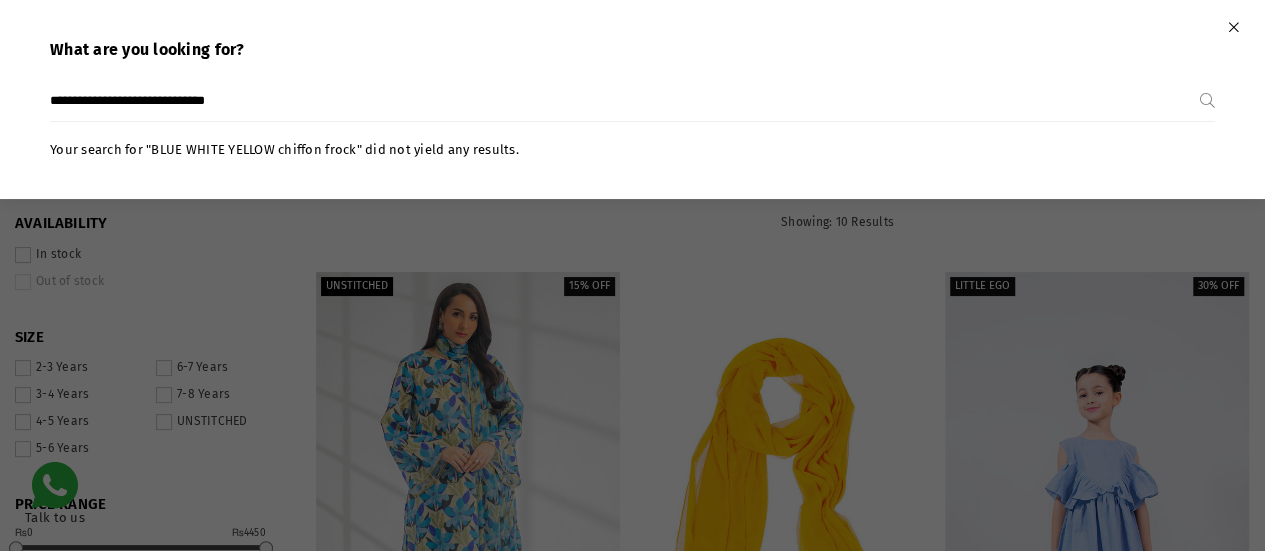 click on "**********" at bounding box center (625, 101) 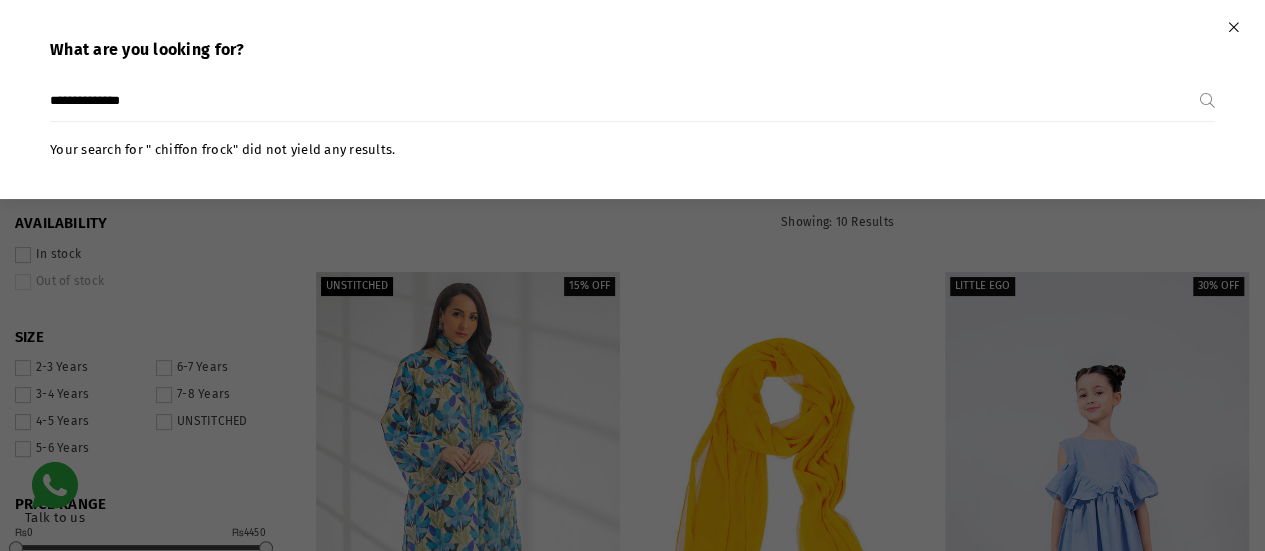 type on "**********" 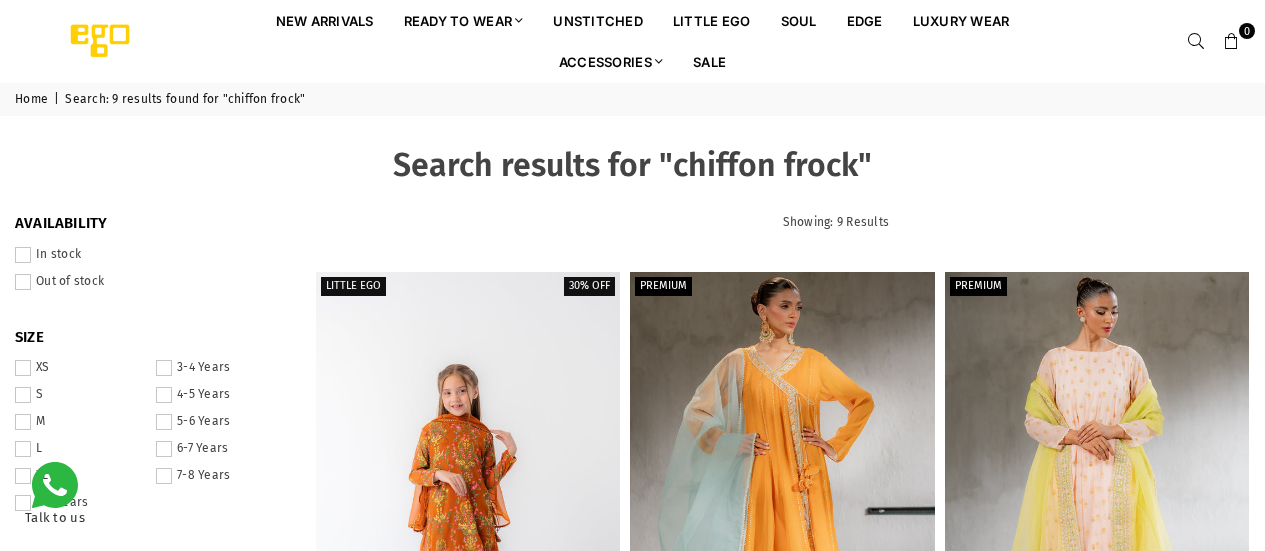 scroll, scrollTop: 0, scrollLeft: 0, axis: both 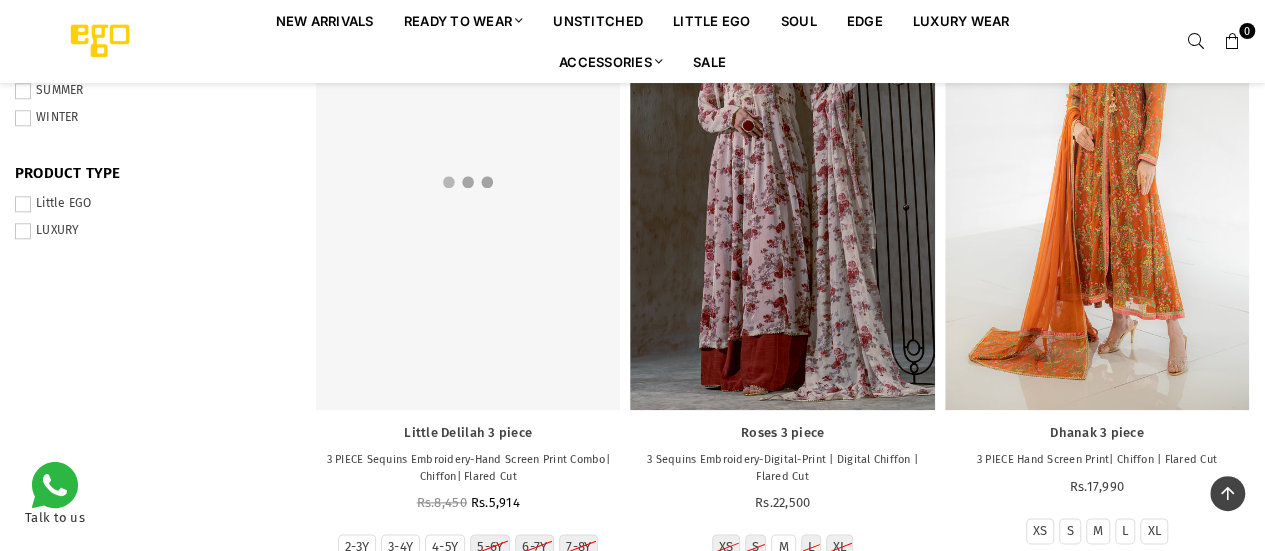 click at bounding box center [468, 182] 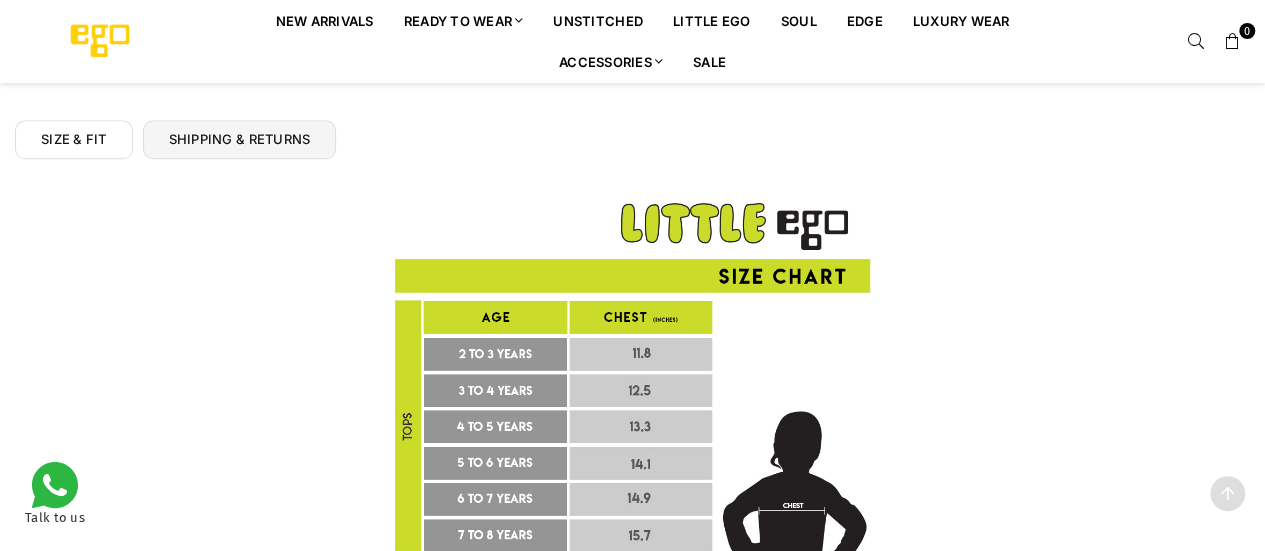 scroll, scrollTop: 0, scrollLeft: 0, axis: both 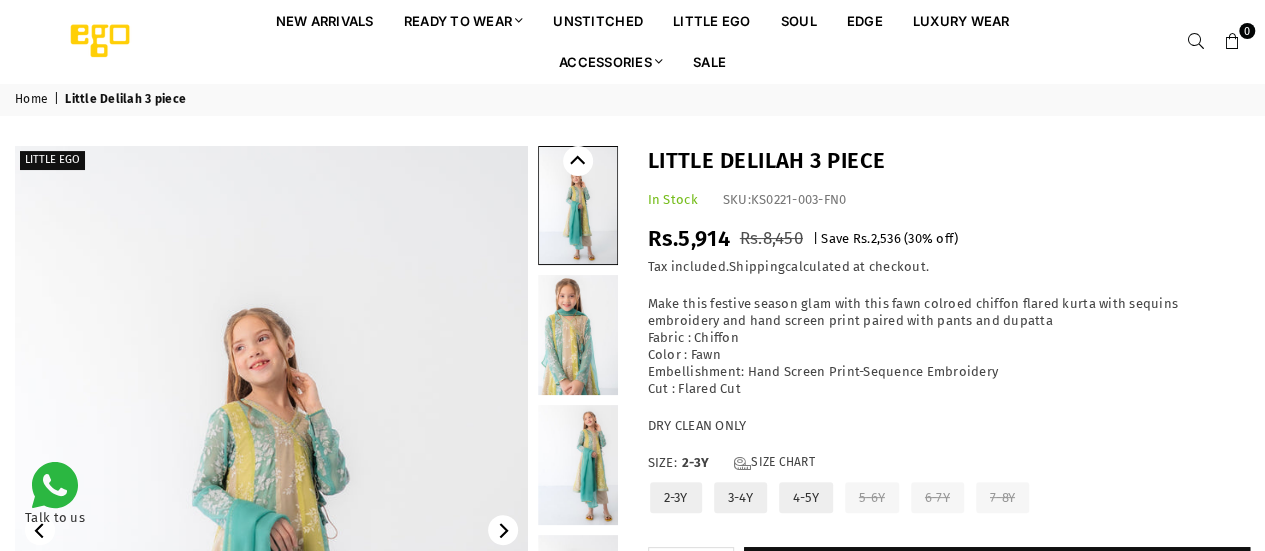 click at bounding box center (1196, 42) 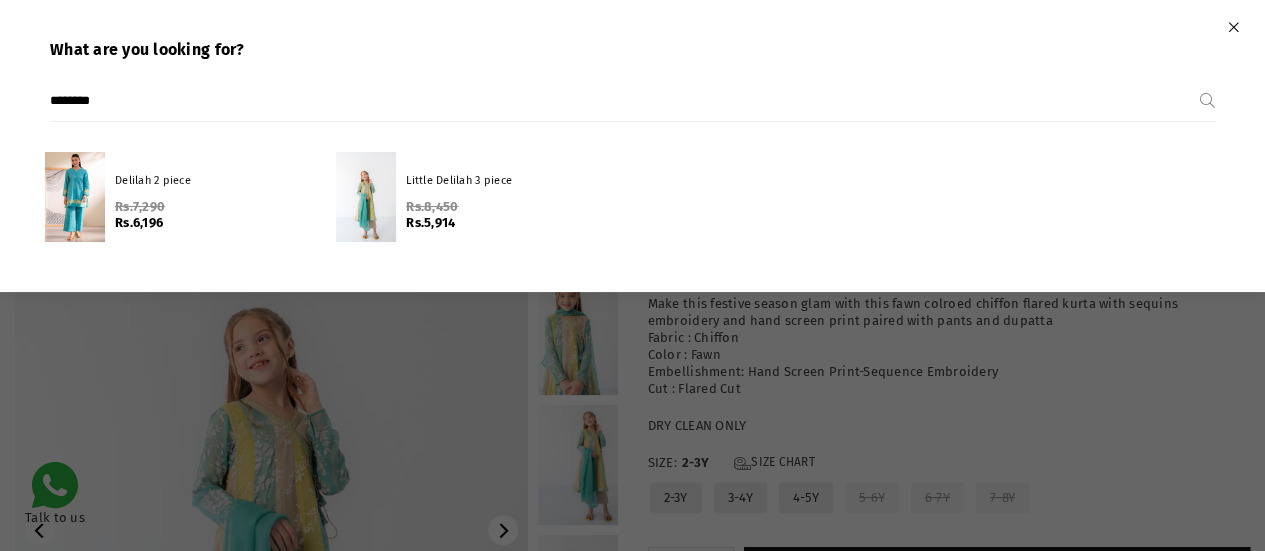 type on "*******" 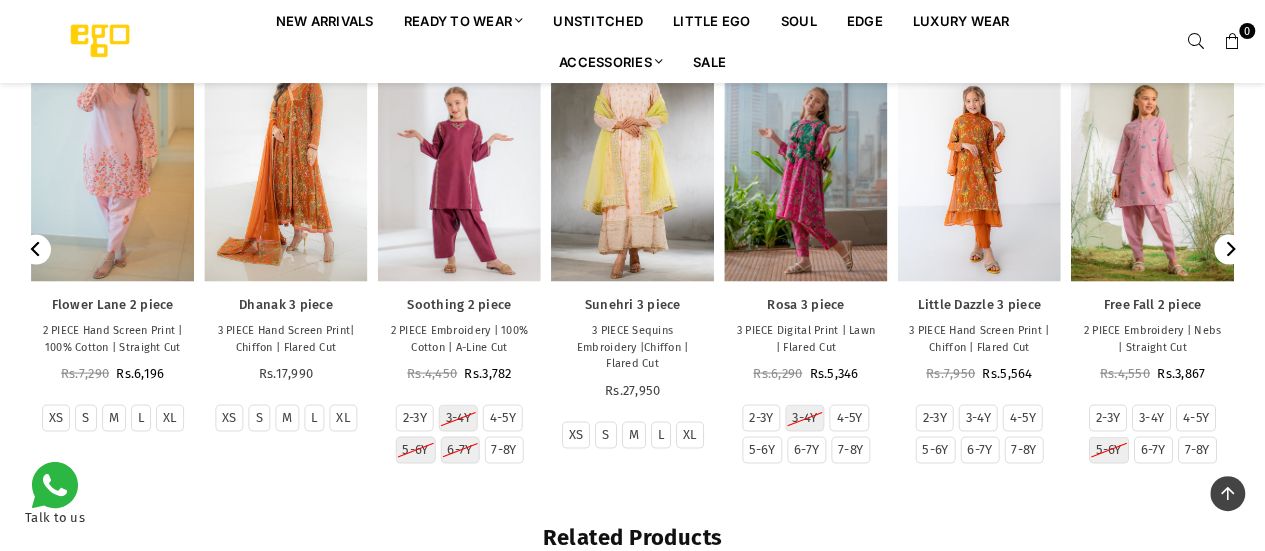 scroll, scrollTop: 1874, scrollLeft: 0, axis: vertical 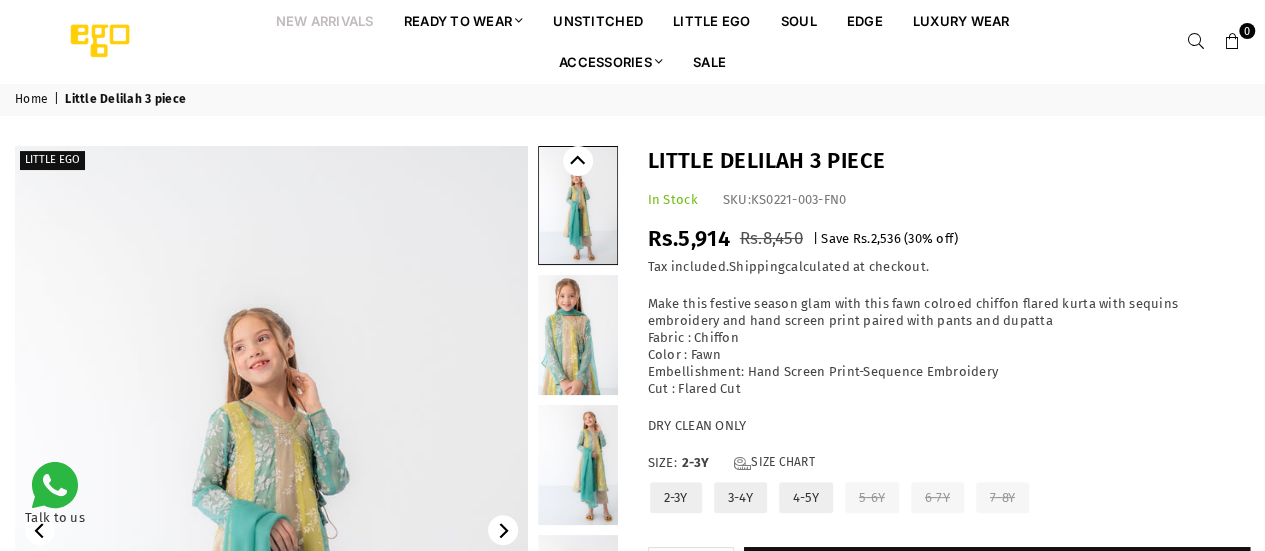 click on "New Arrivals" at bounding box center (325, 20) 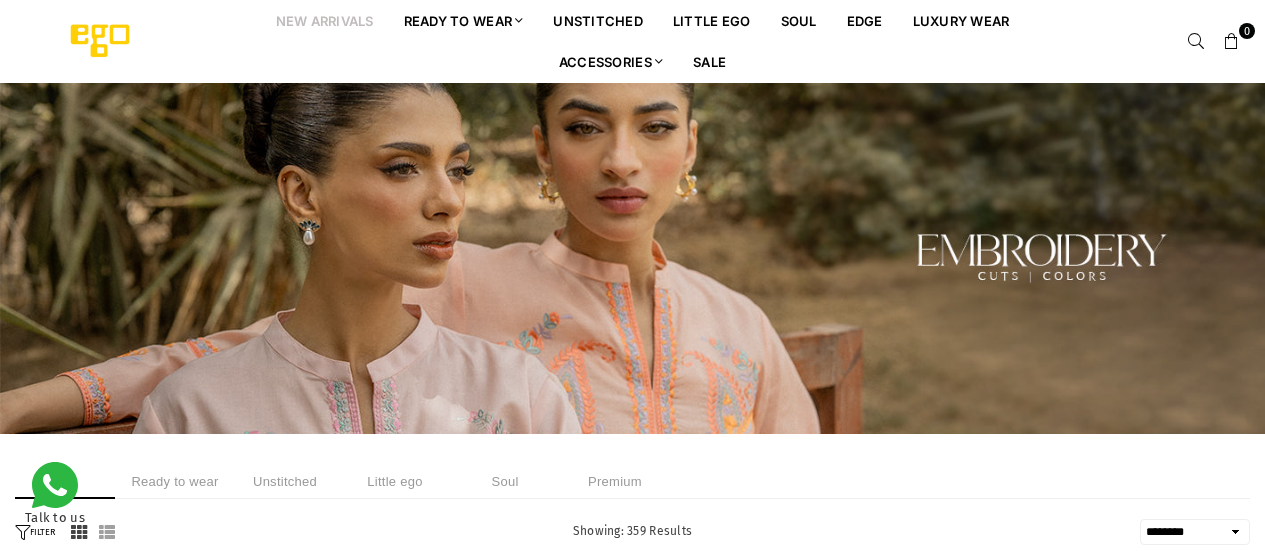 select on "******" 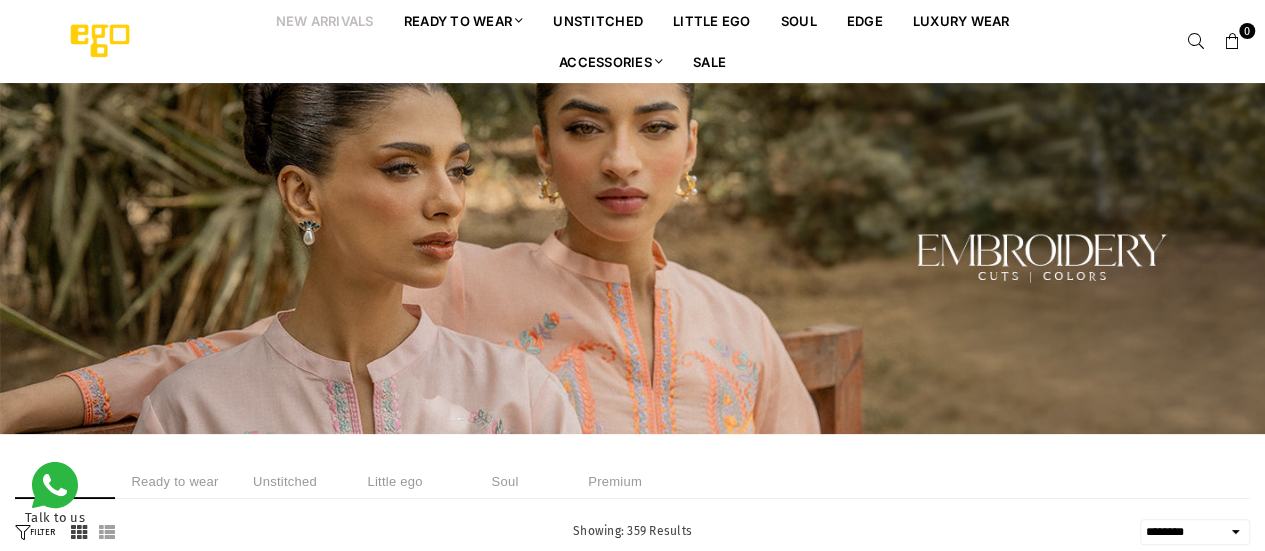 scroll, scrollTop: 0, scrollLeft: 0, axis: both 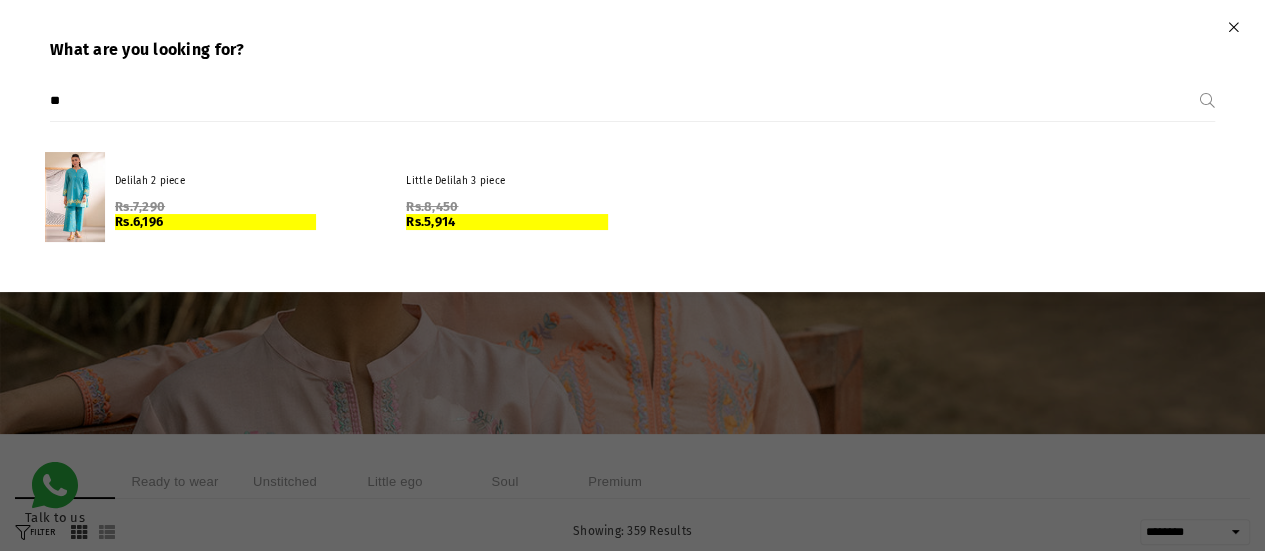 type on "*" 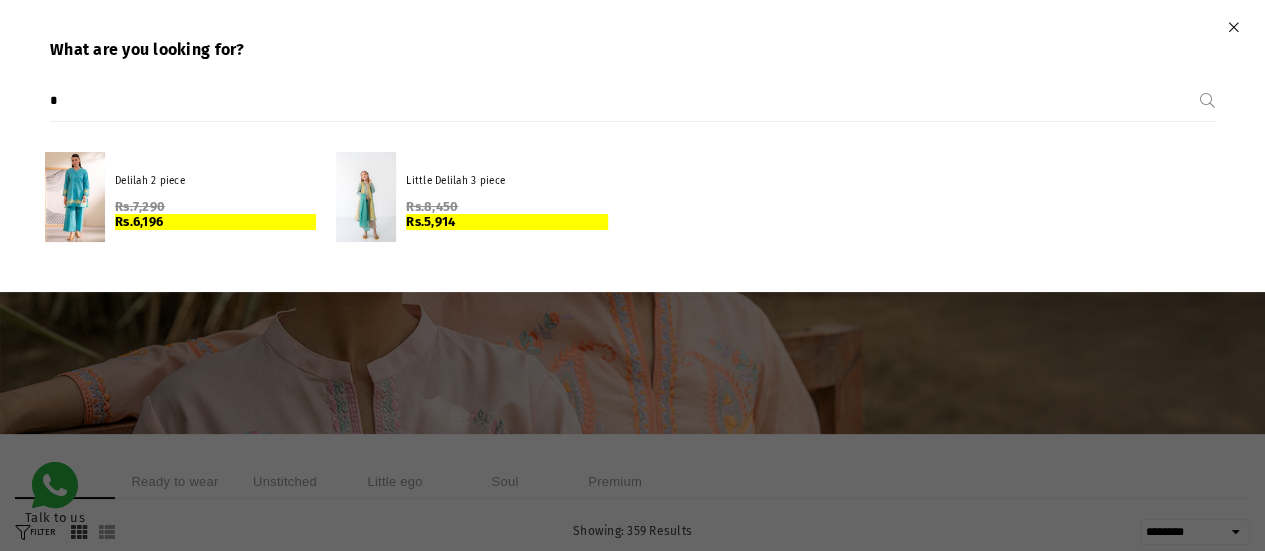type 